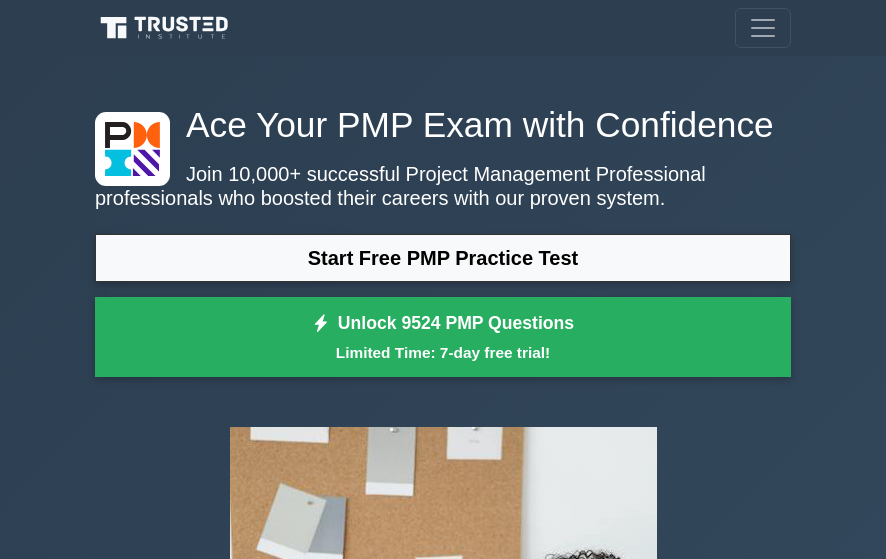 scroll, scrollTop: 0, scrollLeft: 0, axis: both 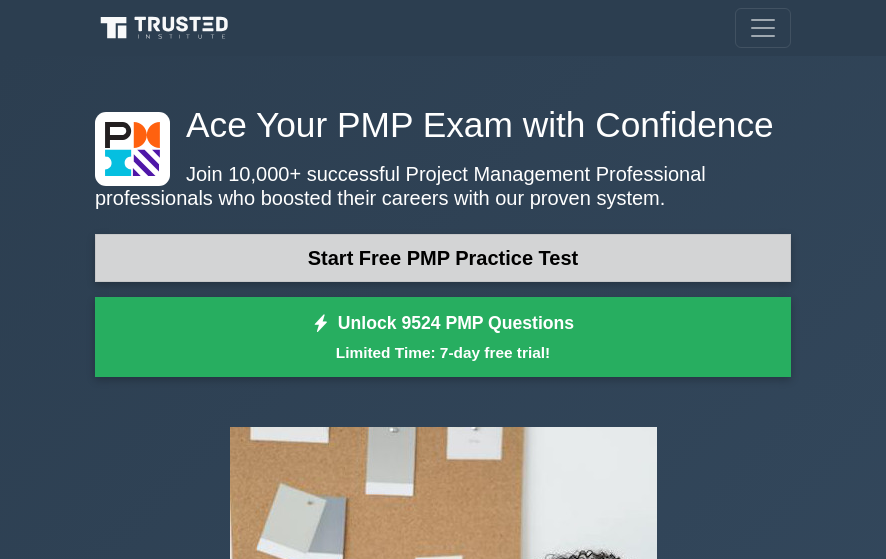 click on "Start Free PMP Practice Test" at bounding box center (443, 258) 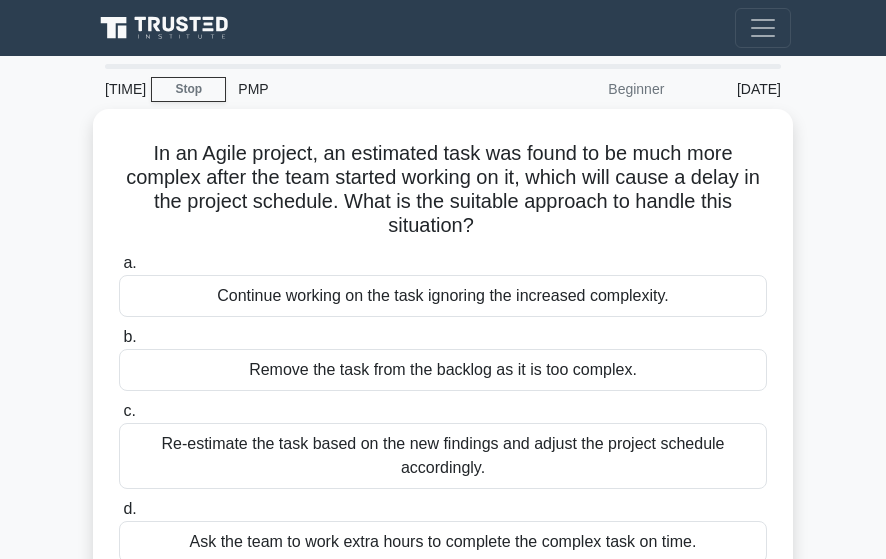 scroll, scrollTop: 0, scrollLeft: 0, axis: both 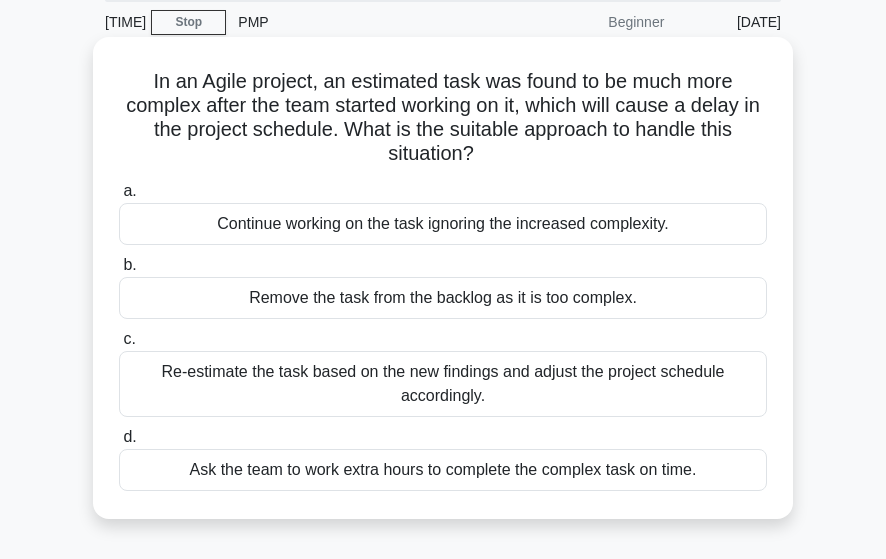 click on "Re-estimate the task based on the new findings and adjust the project schedule accordingly." at bounding box center [443, 384] 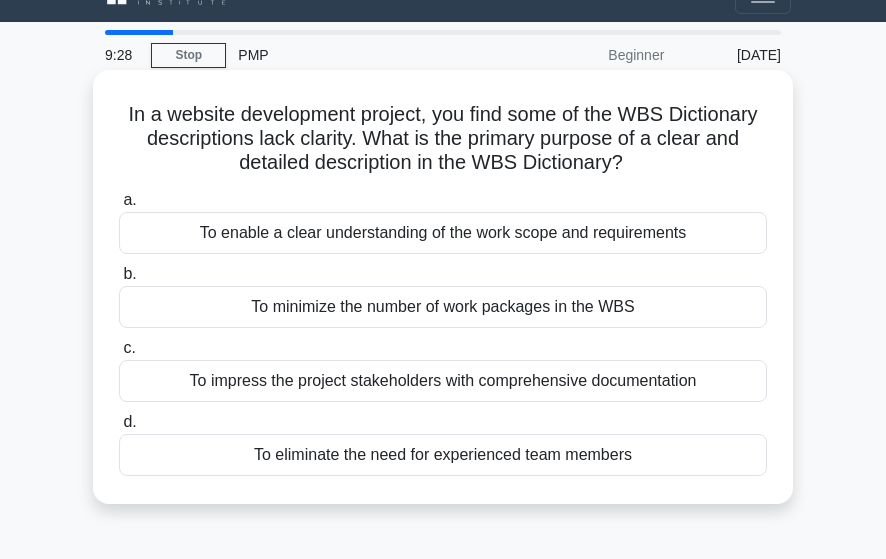 scroll, scrollTop: 0, scrollLeft: 0, axis: both 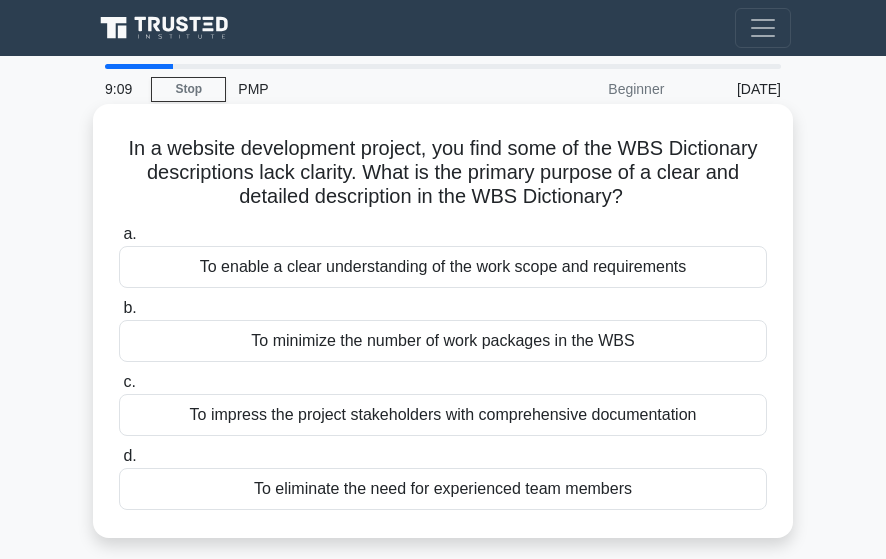 click on "To enable a clear understanding of the work scope and requirements" at bounding box center (443, 267) 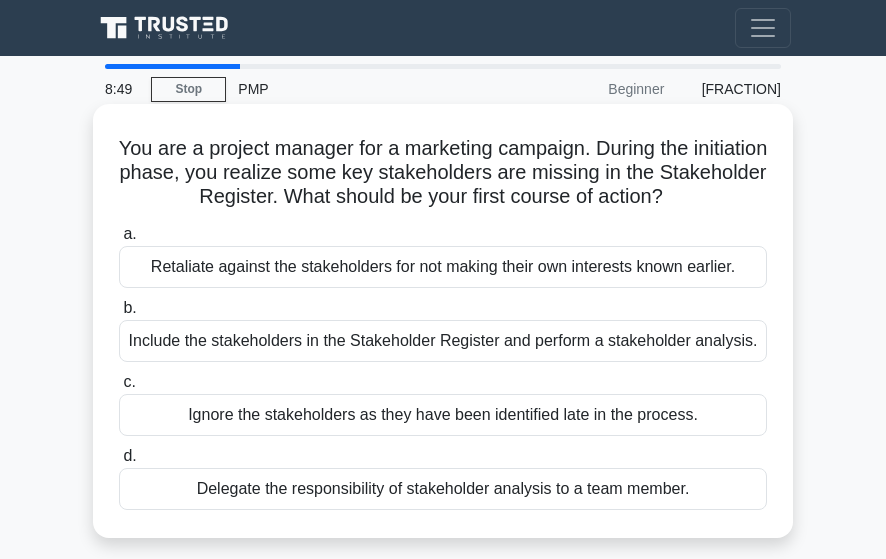 click on "Include the stakeholders in the Stakeholder Register and perform a stakeholder analysis." at bounding box center (443, 341) 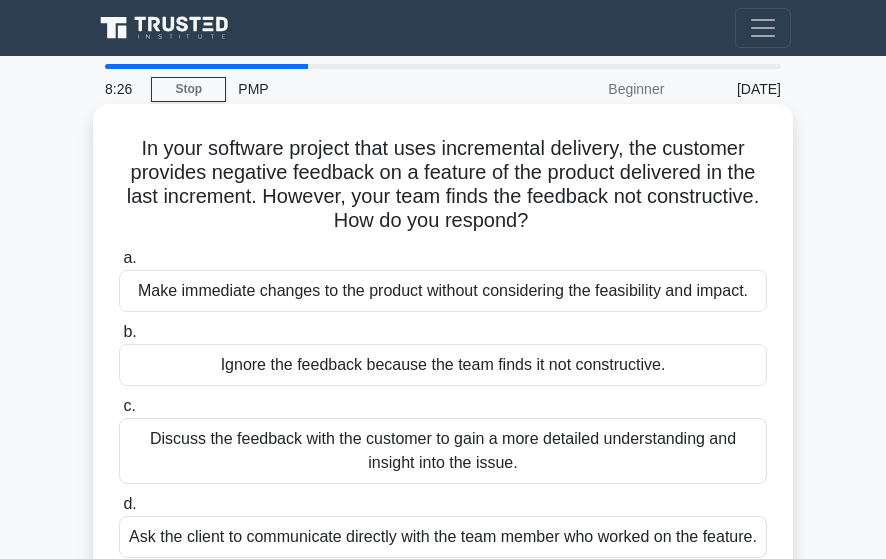 click on "Discuss the feedback with the customer to gain a more detailed understanding and insight into the issue." at bounding box center (443, 451) 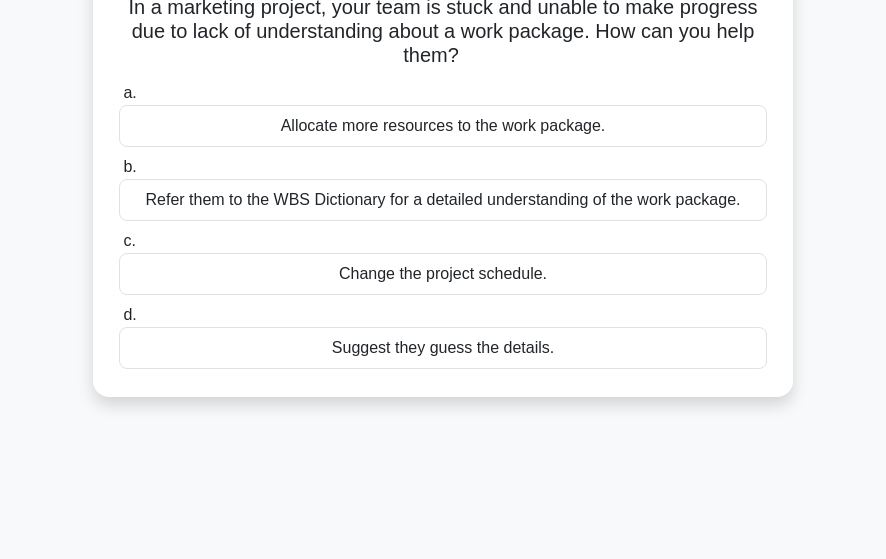 scroll, scrollTop: 150, scrollLeft: 0, axis: vertical 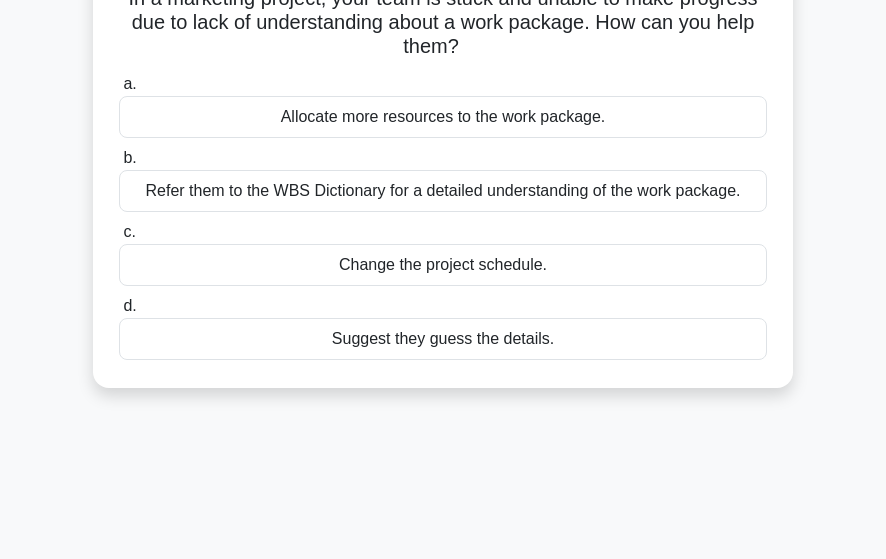 click on "Refer them to the WBS Dictionary for a detailed understanding of the work package." at bounding box center [443, 191] 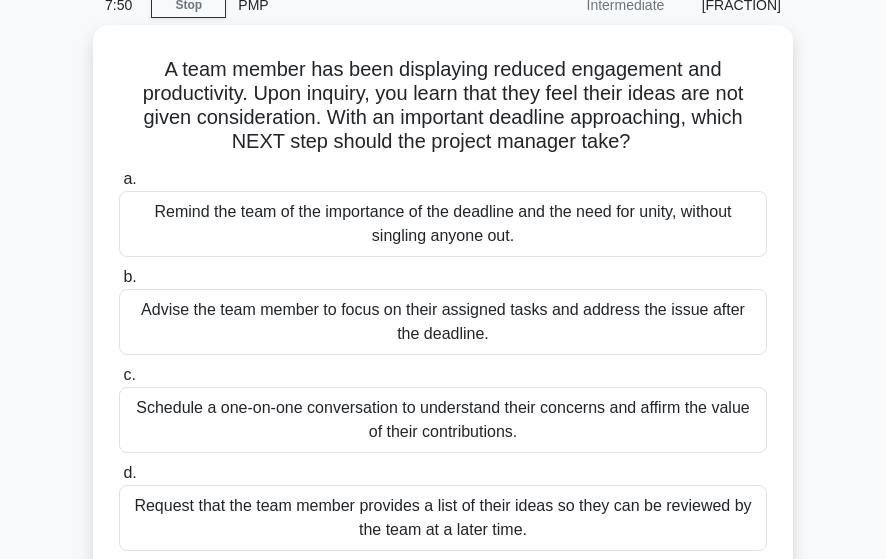 scroll, scrollTop: 0, scrollLeft: 0, axis: both 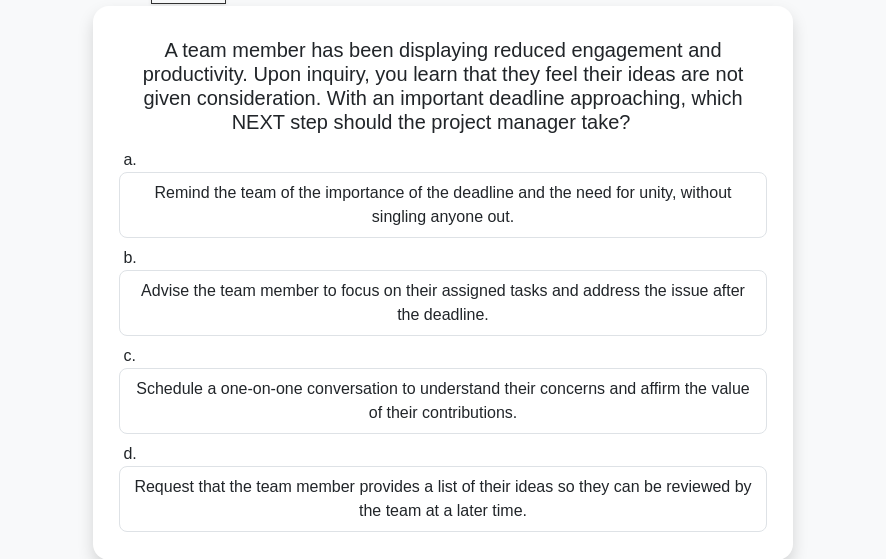 click on "Schedule a one-on-one conversation to understand their concerns and affirm the value of their contributions." at bounding box center [443, 401] 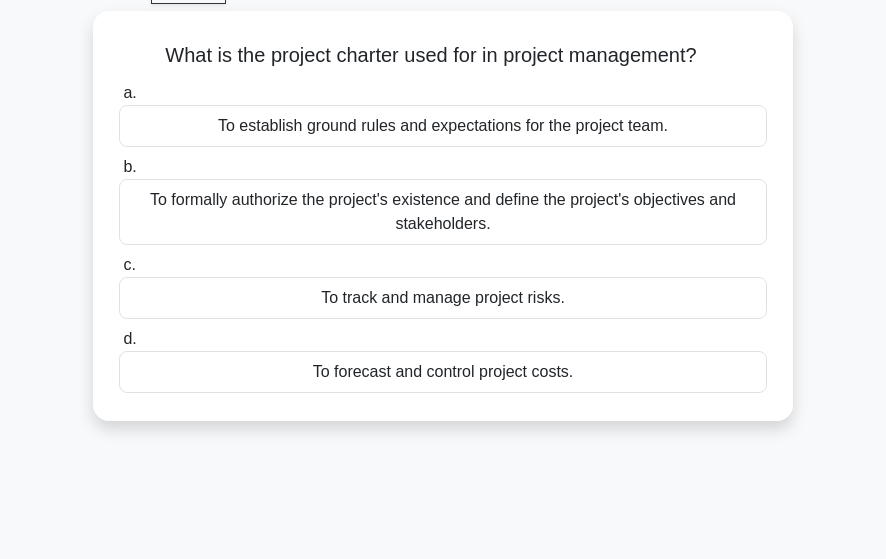 scroll, scrollTop: 0, scrollLeft: 0, axis: both 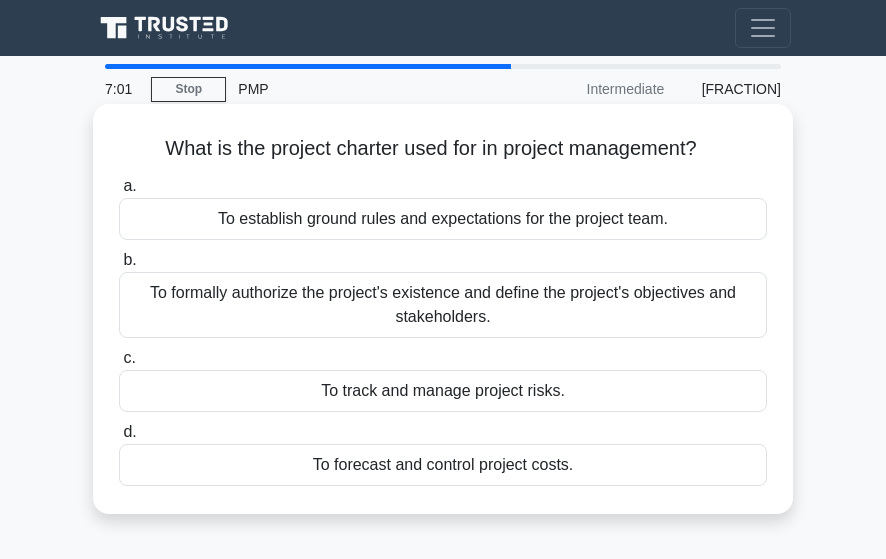 click on "To formally authorize the project's existence and define the project's objectives and stakeholders." at bounding box center (443, 305) 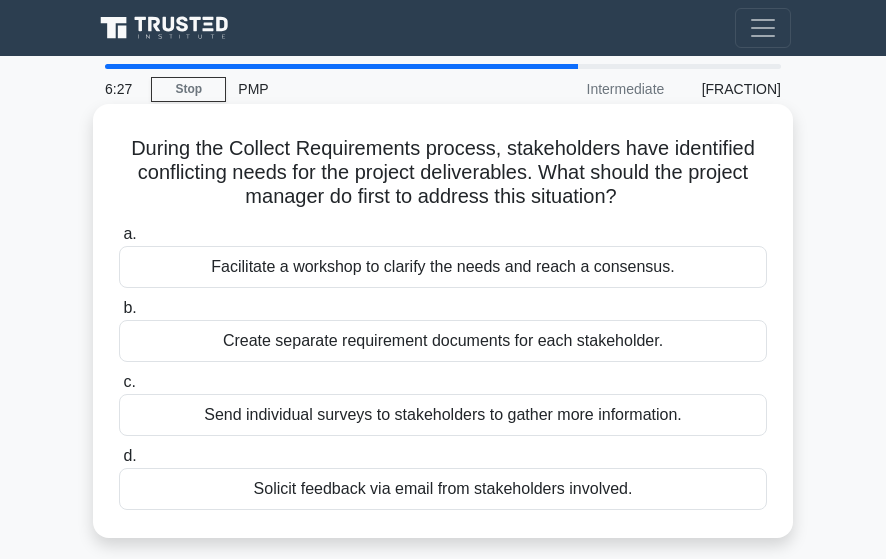 click on "Facilitate a workshop to clarify the needs and reach a consensus." at bounding box center [443, 267] 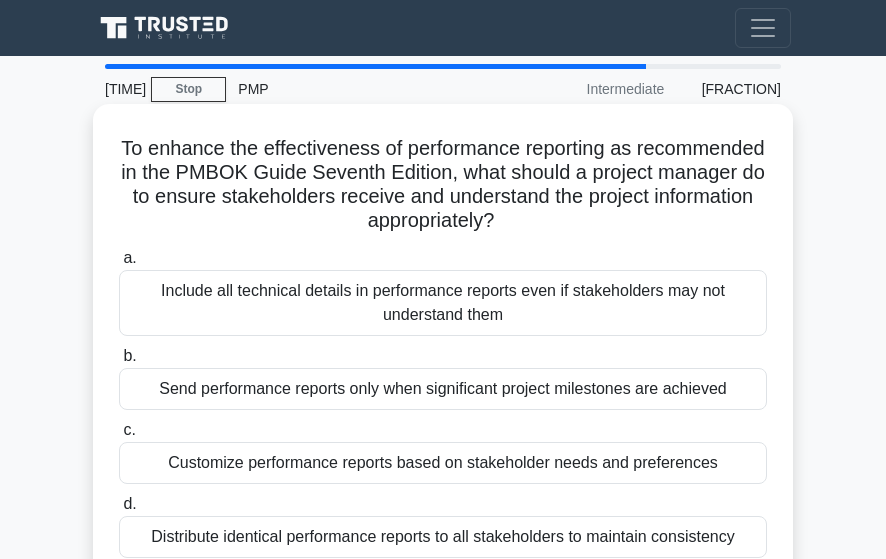 click on "Distribute identical performance reports to all stakeholders to maintain consistency" at bounding box center [443, 537] 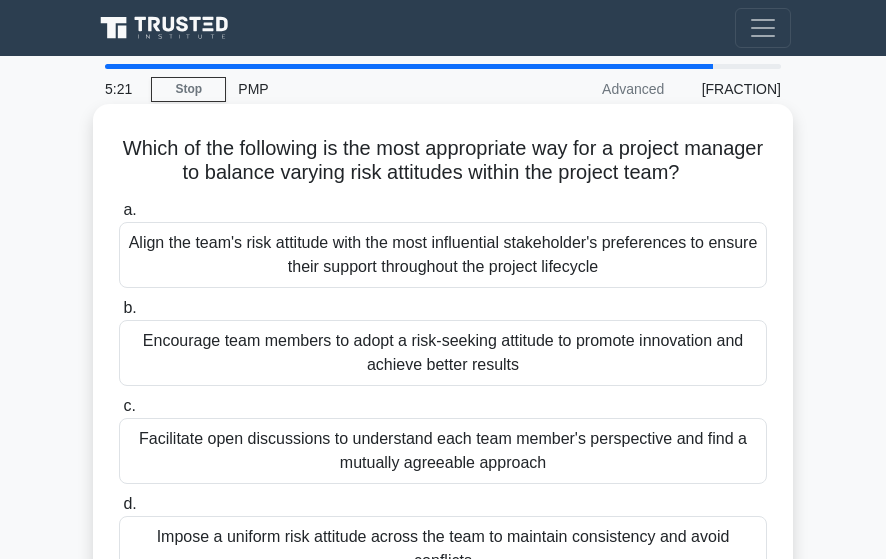 click on "Facilitate open discussions to understand each team member's perspective and find a mutually agreeable approach" at bounding box center (443, 451) 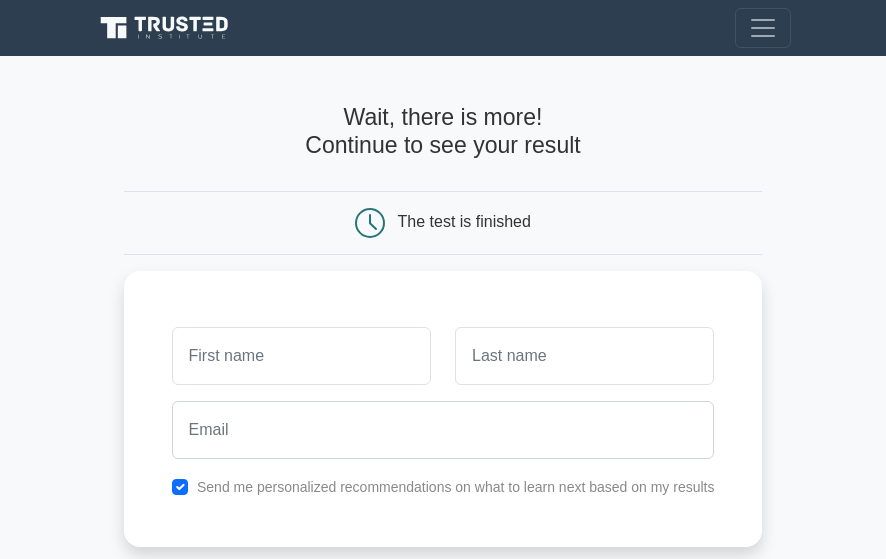 scroll, scrollTop: 0, scrollLeft: 0, axis: both 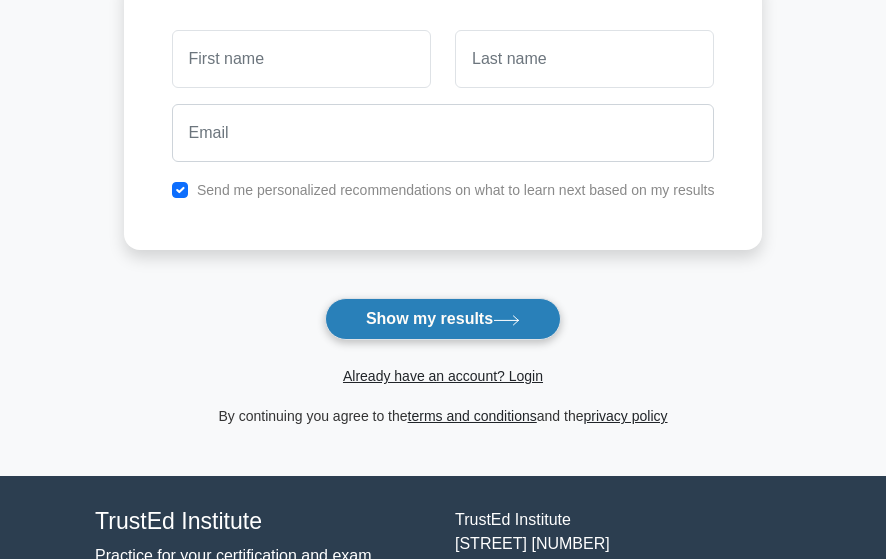click on "Show my results" at bounding box center [443, 319] 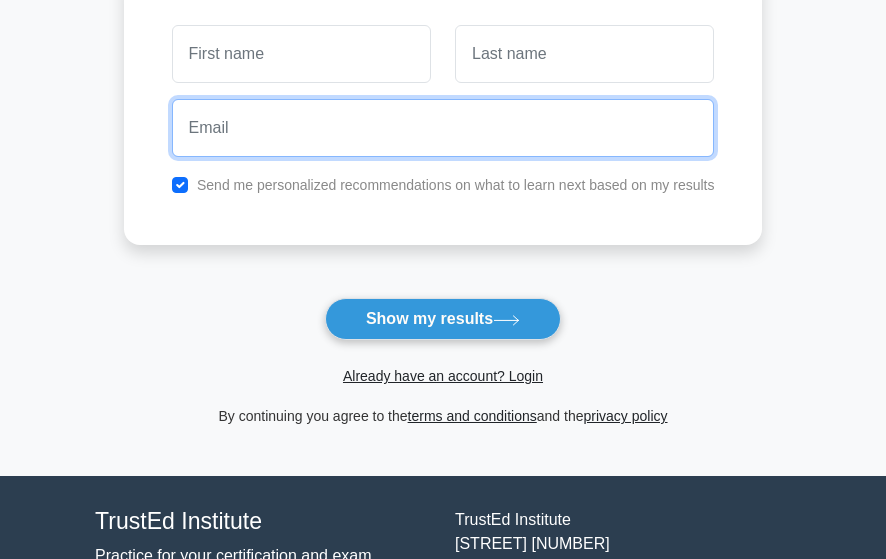 click at bounding box center [443, 128] 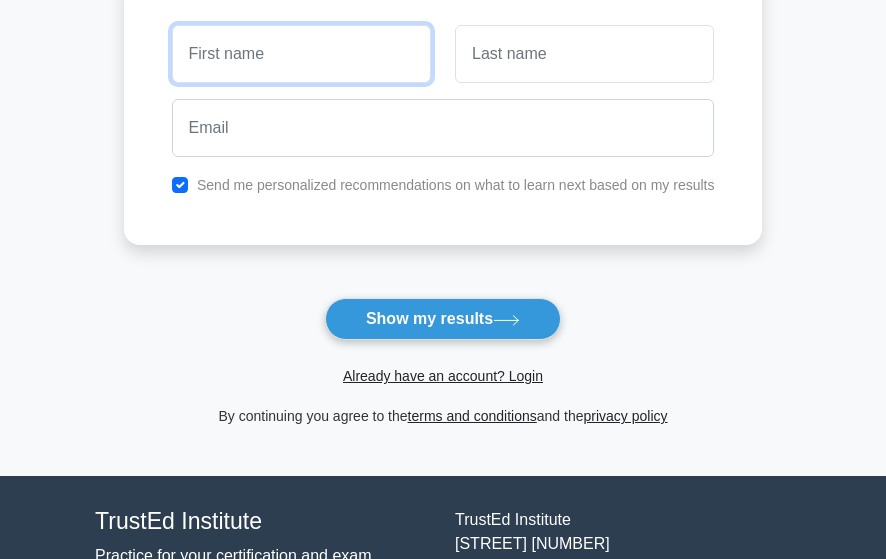 click at bounding box center (301, 54) 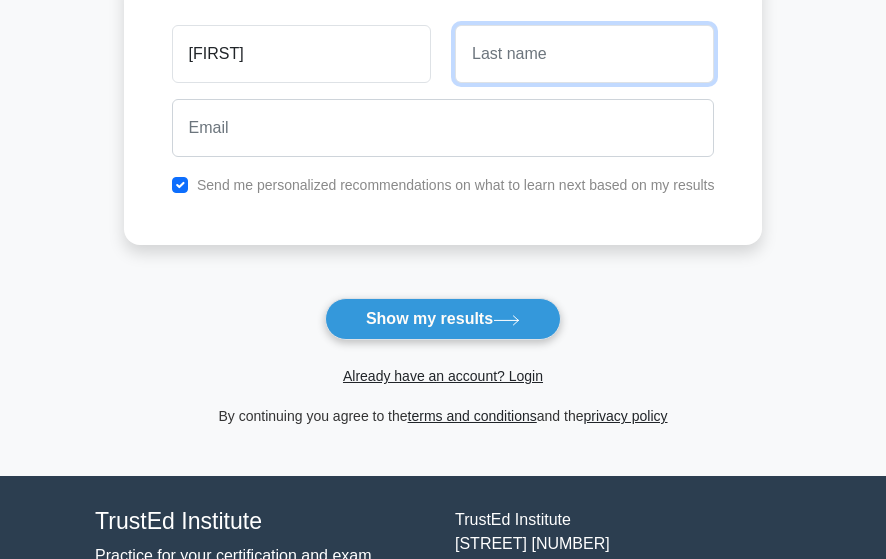 click at bounding box center (584, 54) 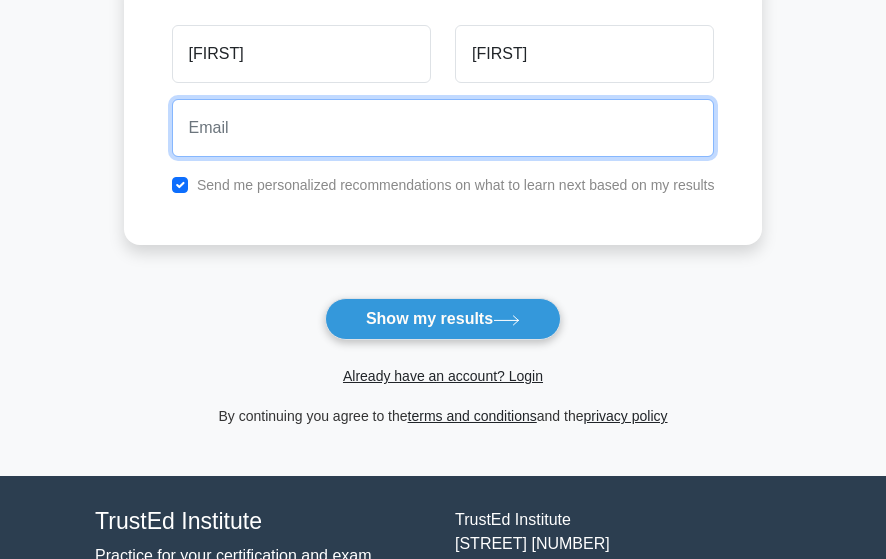 click at bounding box center [443, 128] 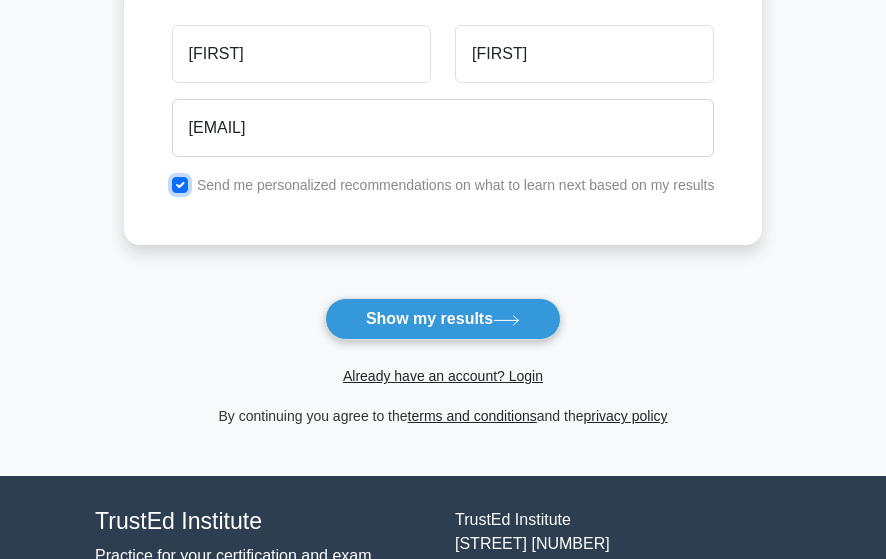 click at bounding box center (180, 185) 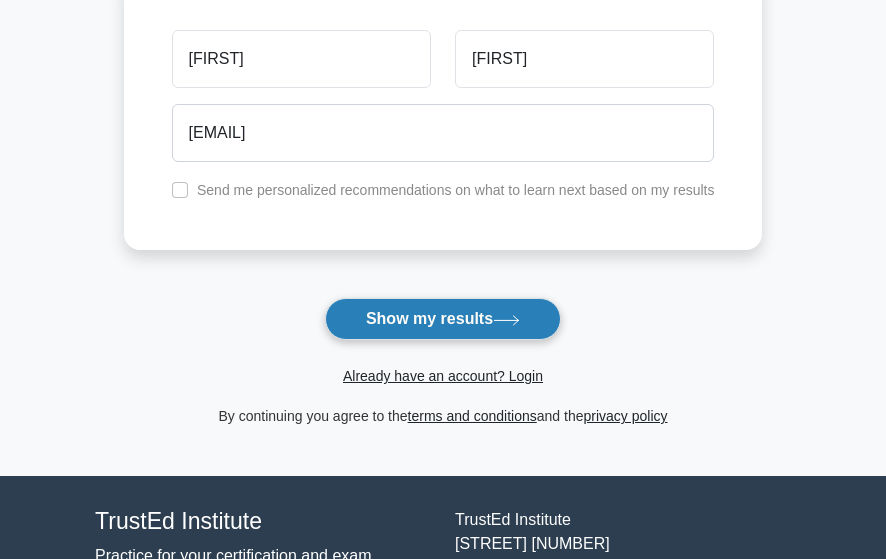 click on "Show my results" at bounding box center [443, 319] 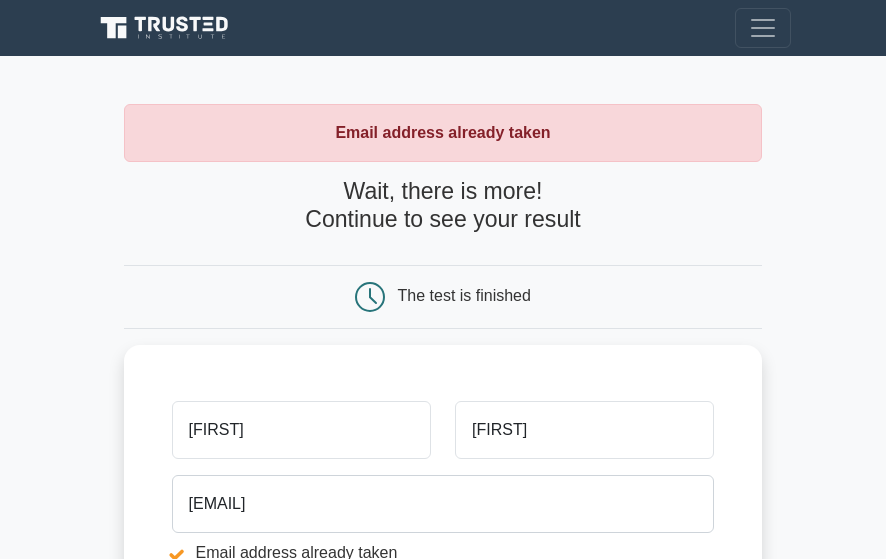 scroll, scrollTop: 0, scrollLeft: 0, axis: both 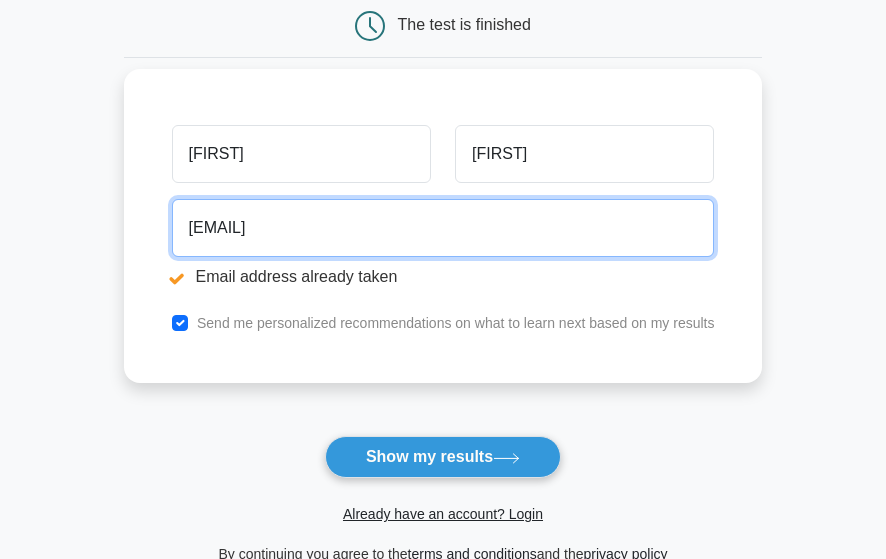drag, startPoint x: 364, startPoint y: 224, endPoint x: 236, endPoint y: 223, distance: 128.0039 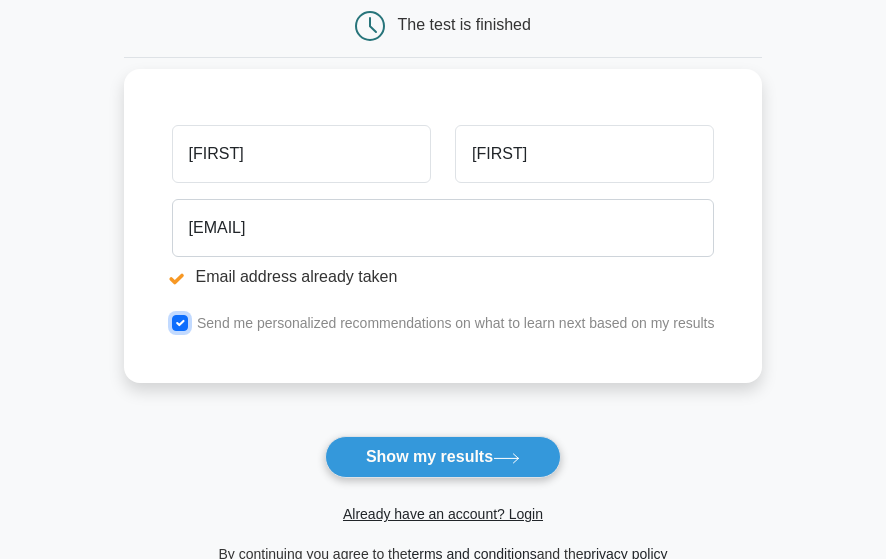 click at bounding box center [180, 323] 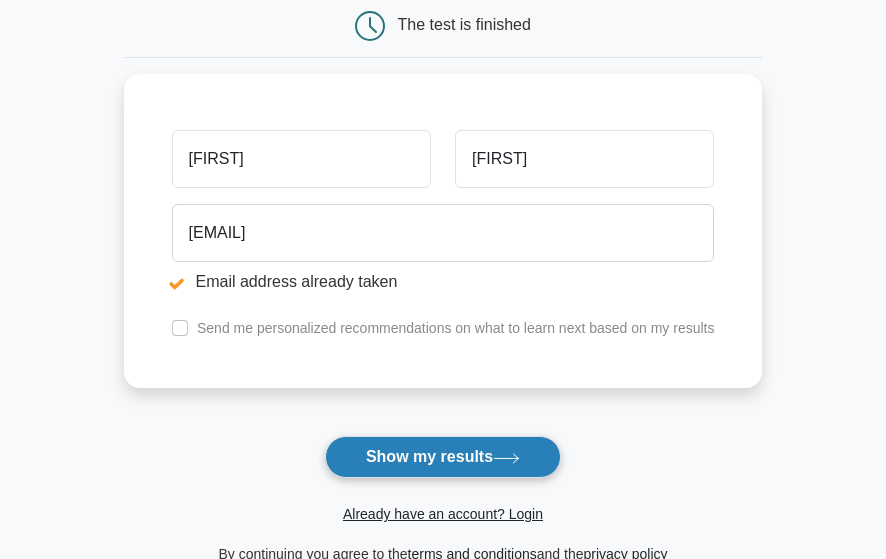 click on "Show my results" at bounding box center (443, 457) 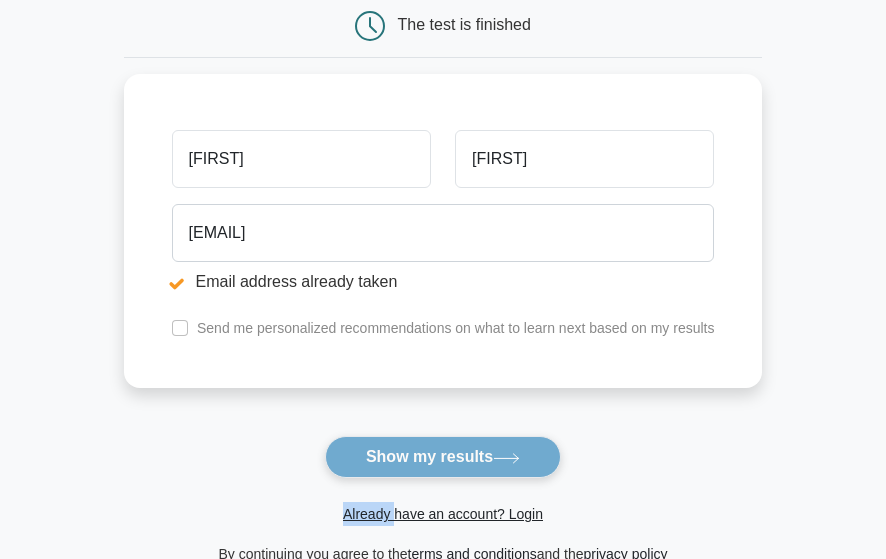 click on "Wait, there is more! Continue to see your result
The test is finished
Shajan" at bounding box center [443, 236] 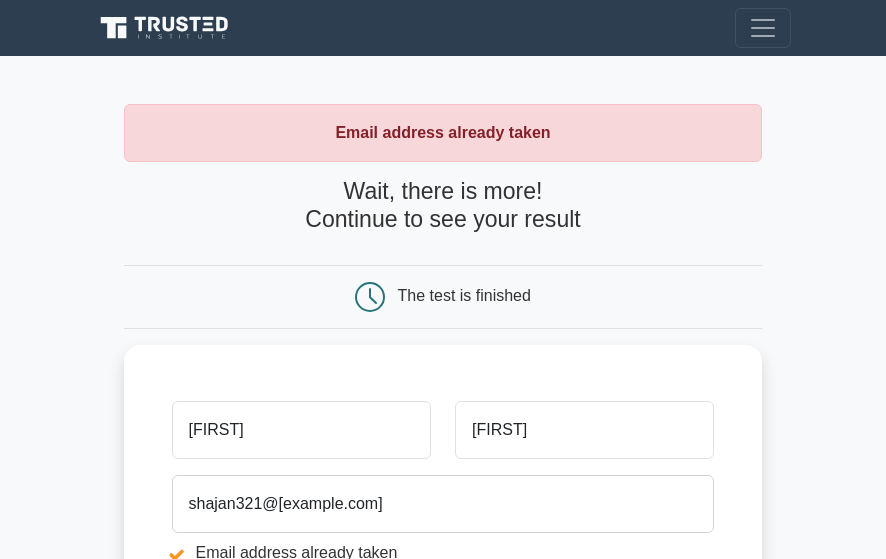 scroll, scrollTop: 0, scrollLeft: 0, axis: both 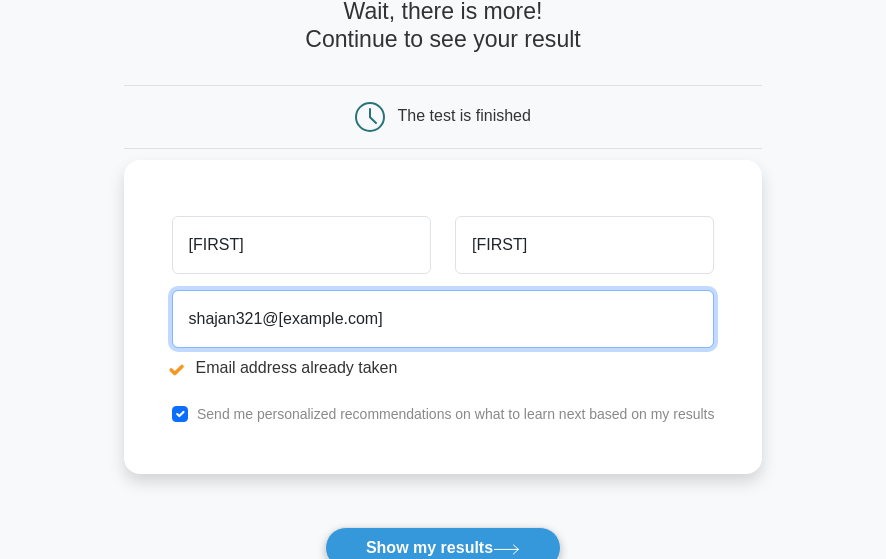 drag, startPoint x: 378, startPoint y: 315, endPoint x: 235, endPoint y: 304, distance: 143.42245 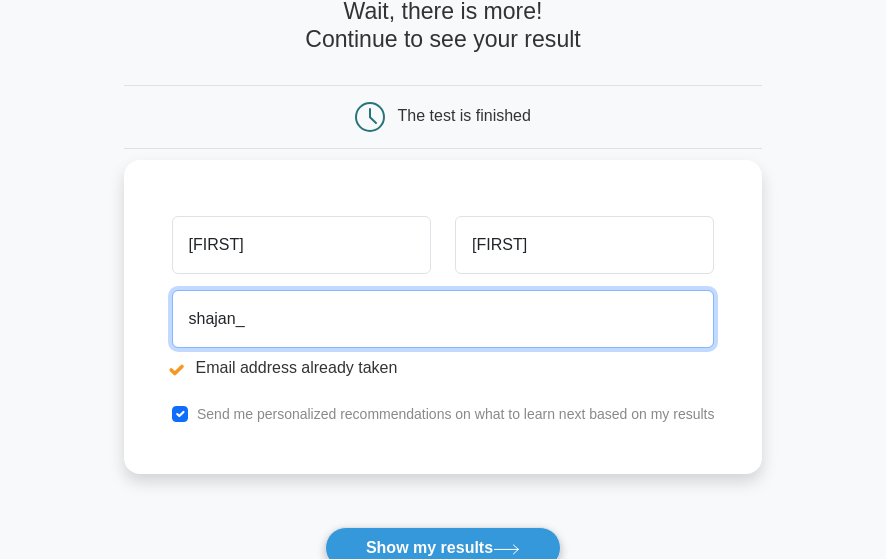 type on "shajan_h@yahoo.com" 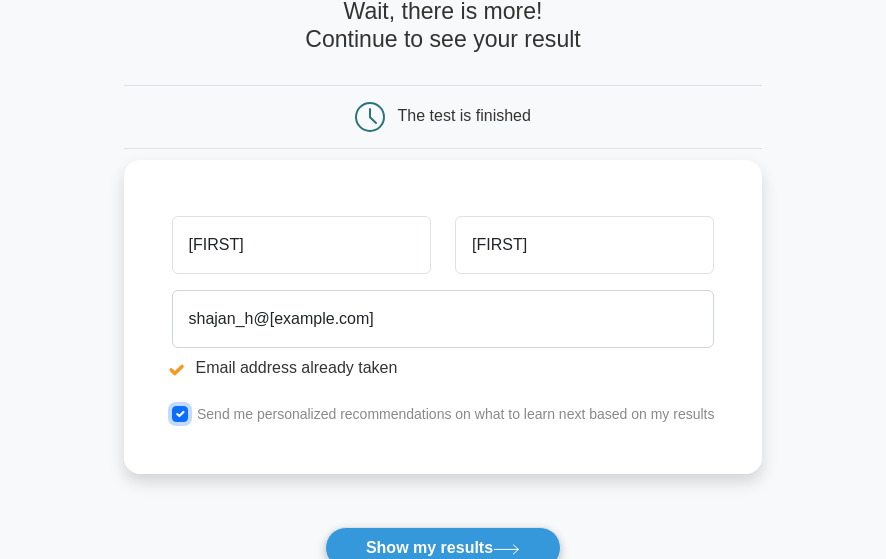 click at bounding box center (180, 414) 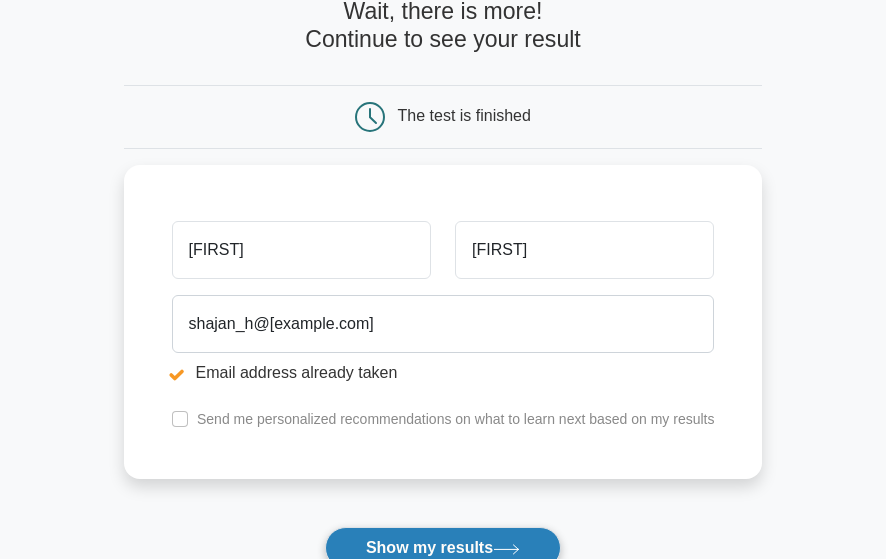 click on "Show my results" at bounding box center [443, 548] 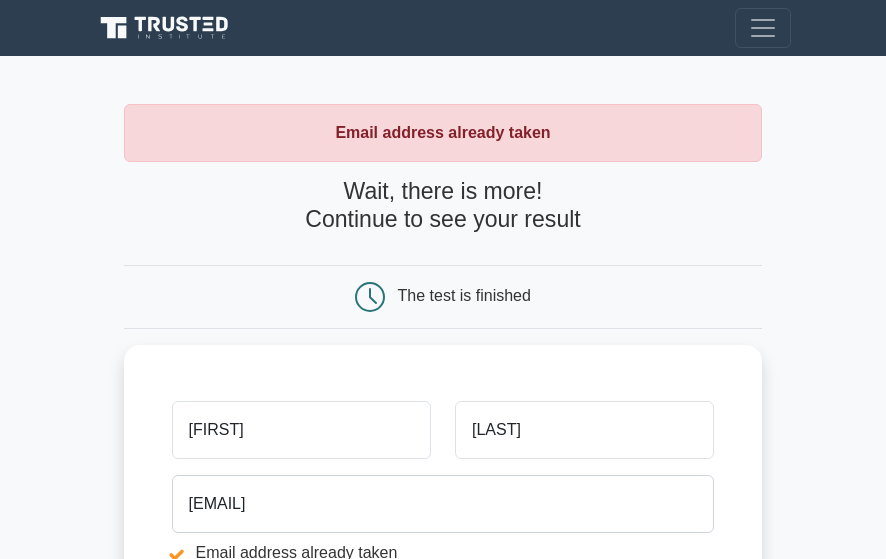 scroll, scrollTop: 0, scrollLeft: 0, axis: both 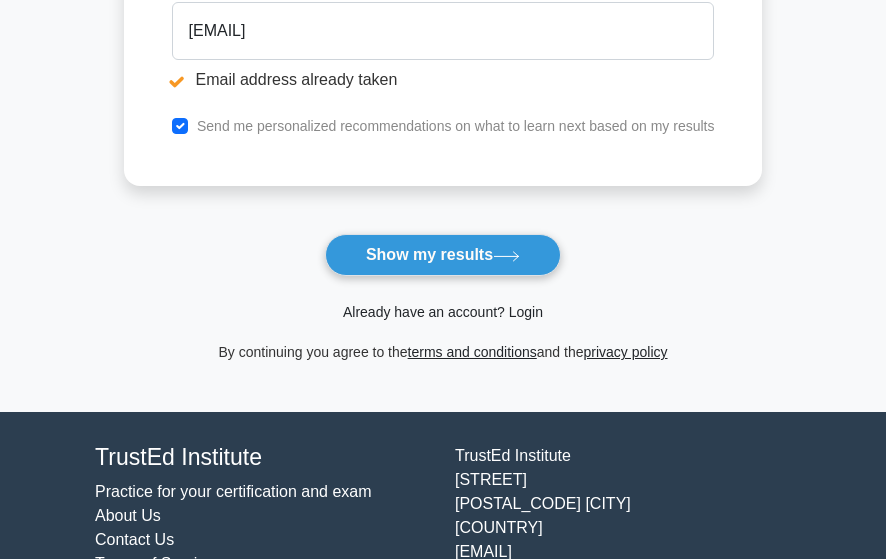 click on "Already have an account? Login" at bounding box center (443, 312) 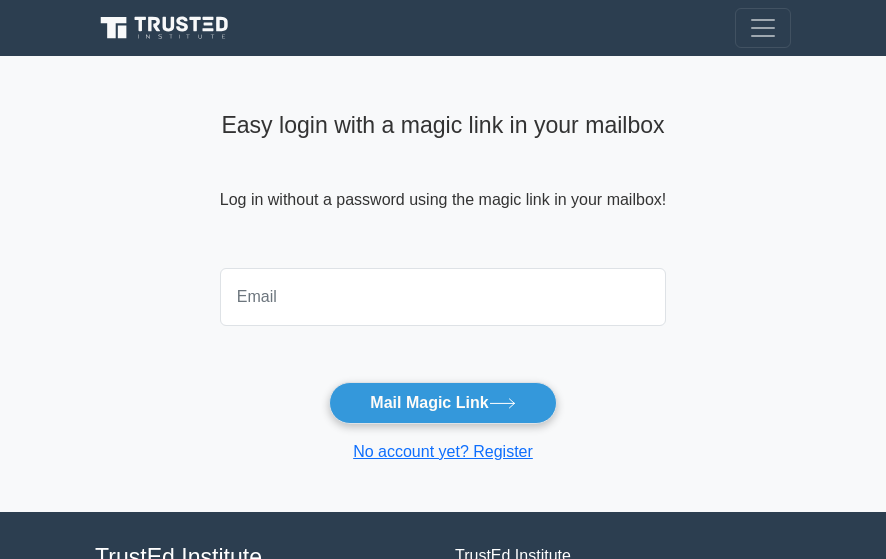 scroll, scrollTop: 0, scrollLeft: 0, axis: both 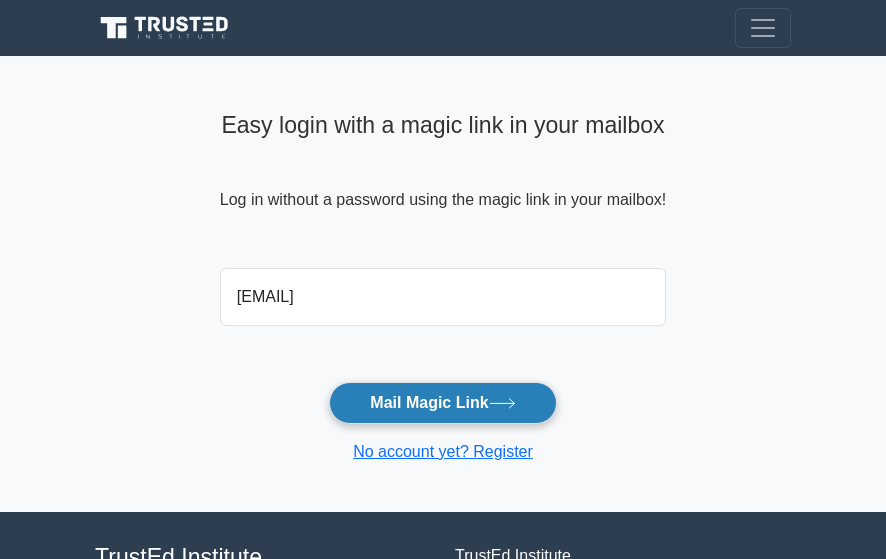 click on "Mail Magic Link" at bounding box center [442, 403] 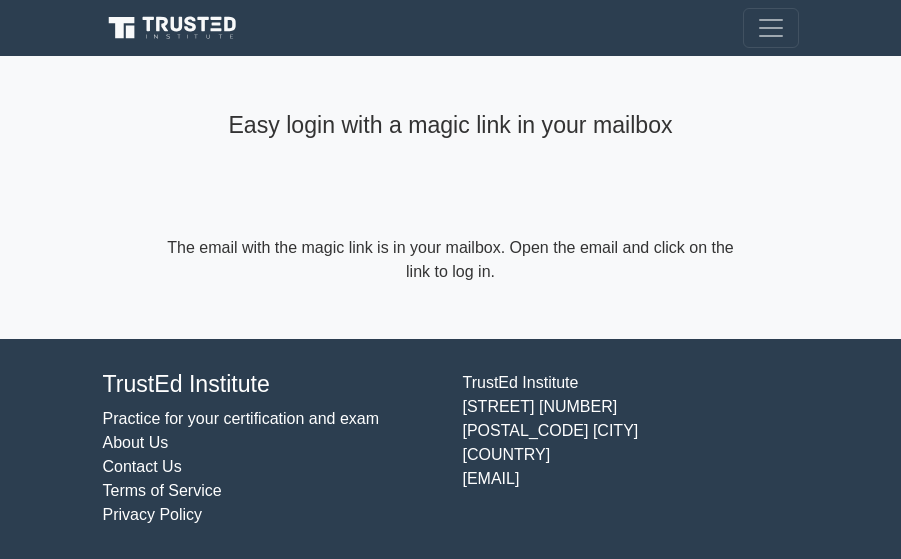 scroll, scrollTop: 0, scrollLeft: 0, axis: both 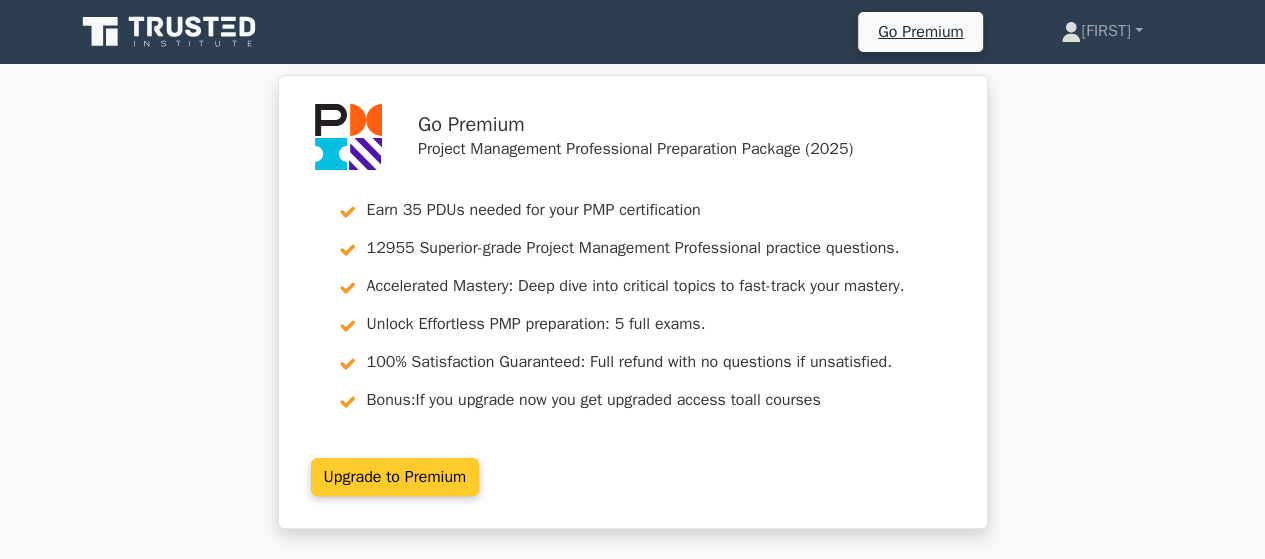 click on "Upgrade to Premium" at bounding box center (395, 477) 